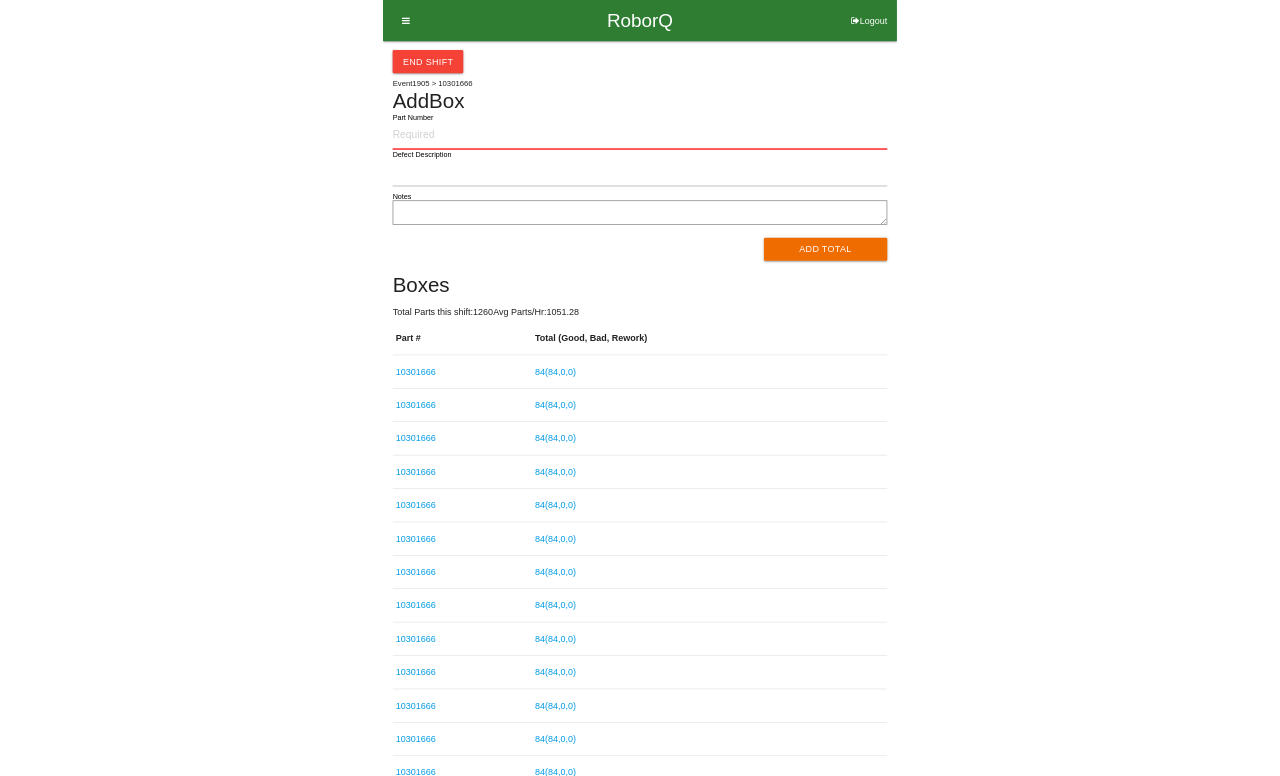 scroll, scrollTop: 0, scrollLeft: 0, axis: both 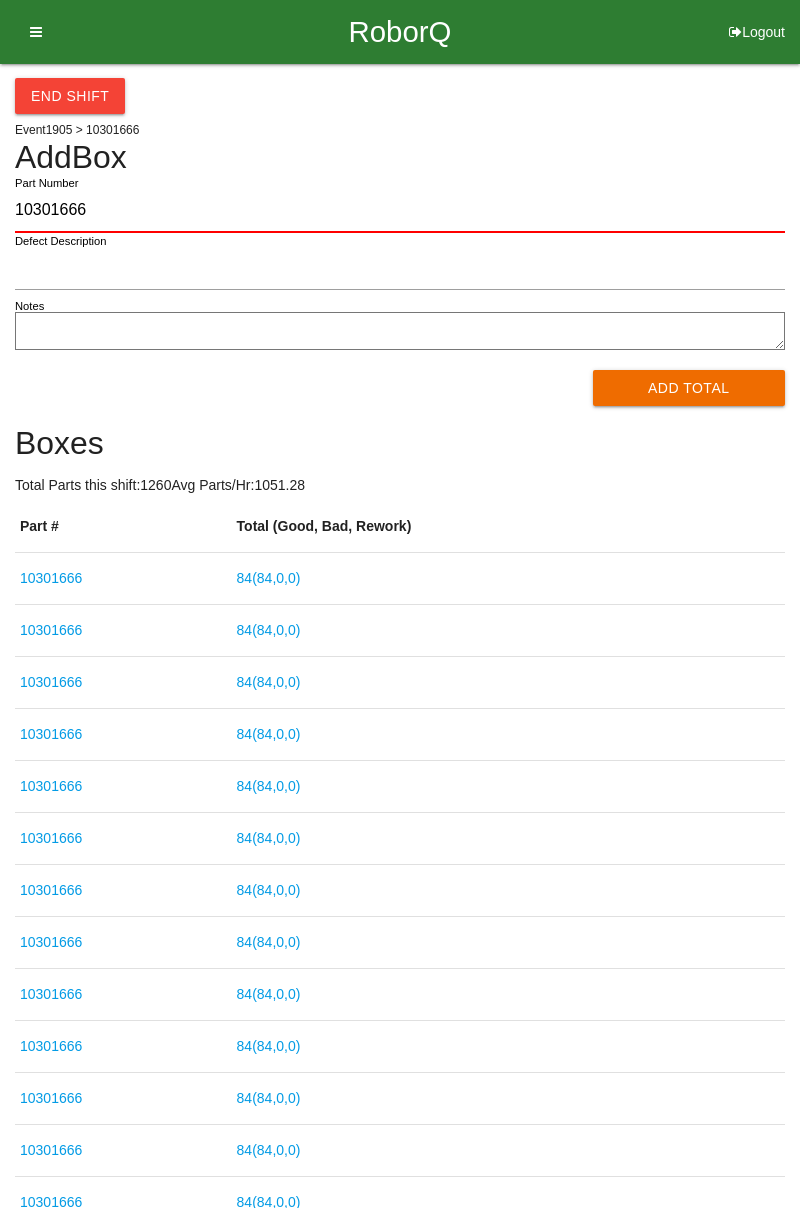 type on "10301666" 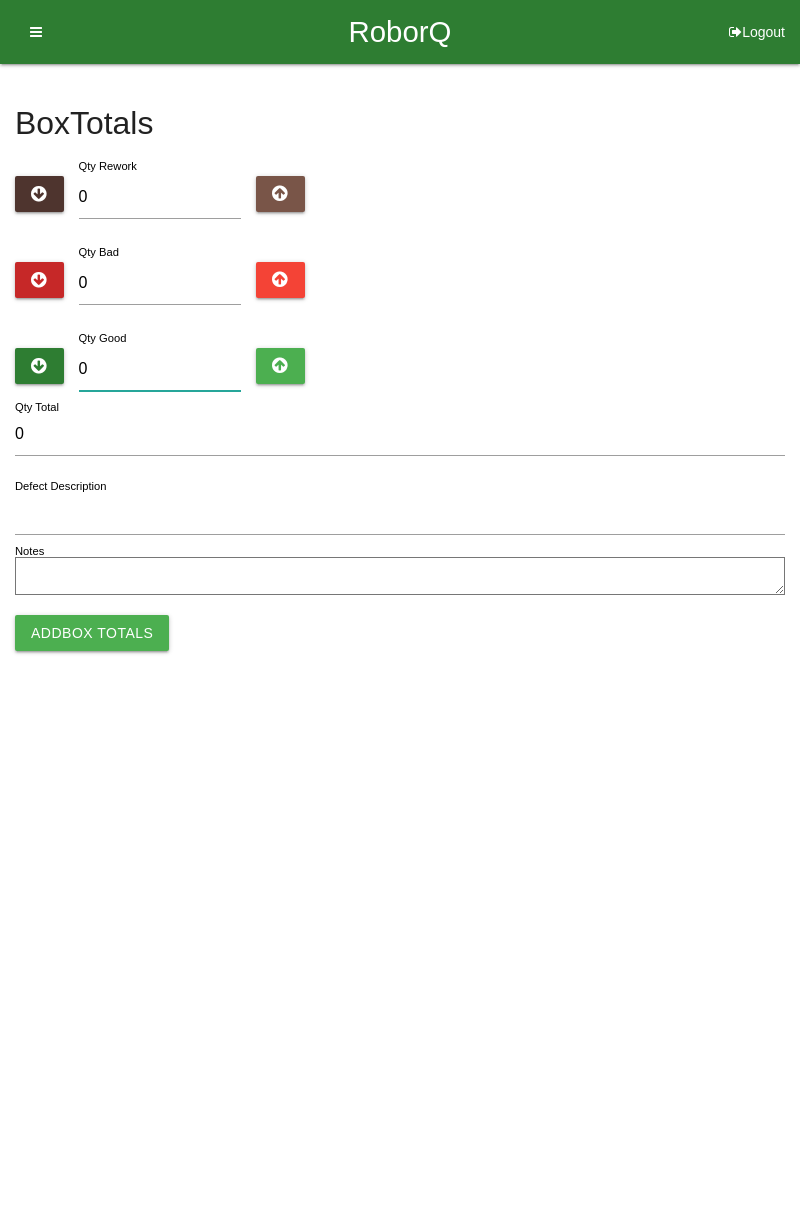 click on "0" at bounding box center (160, 369) 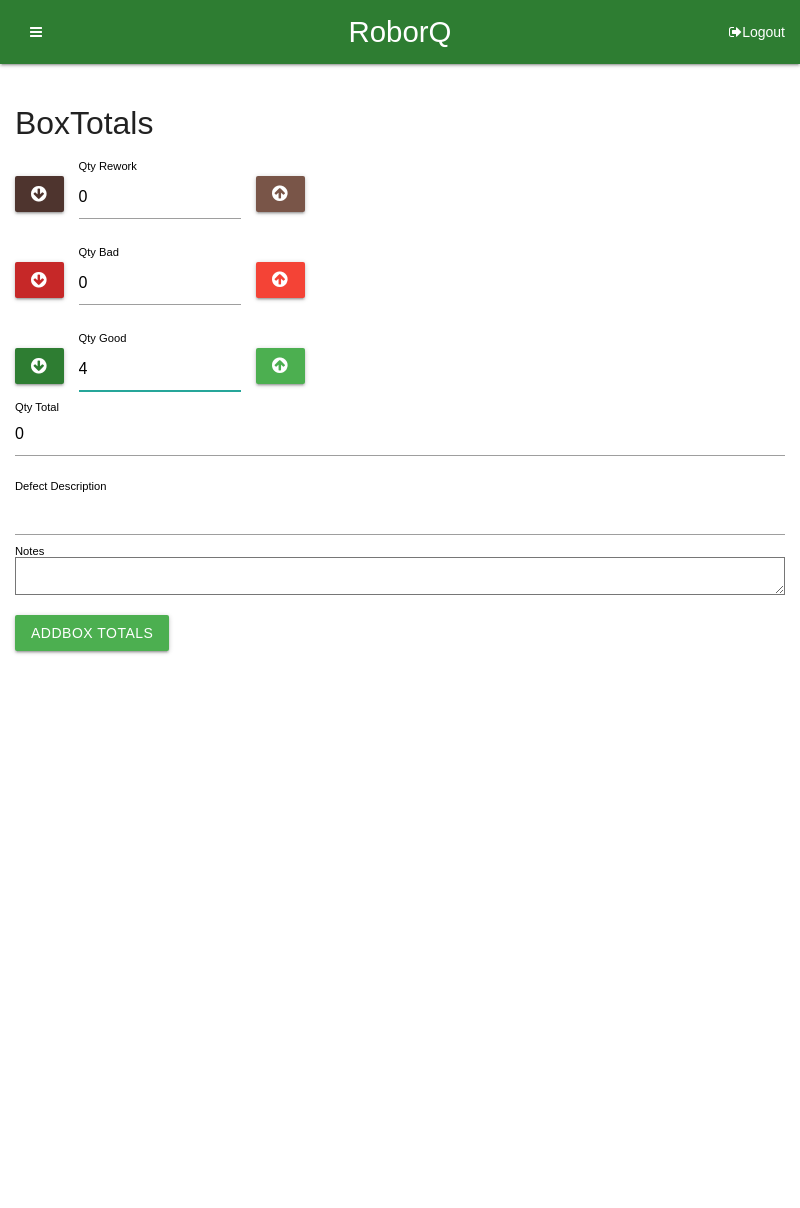 type on "4" 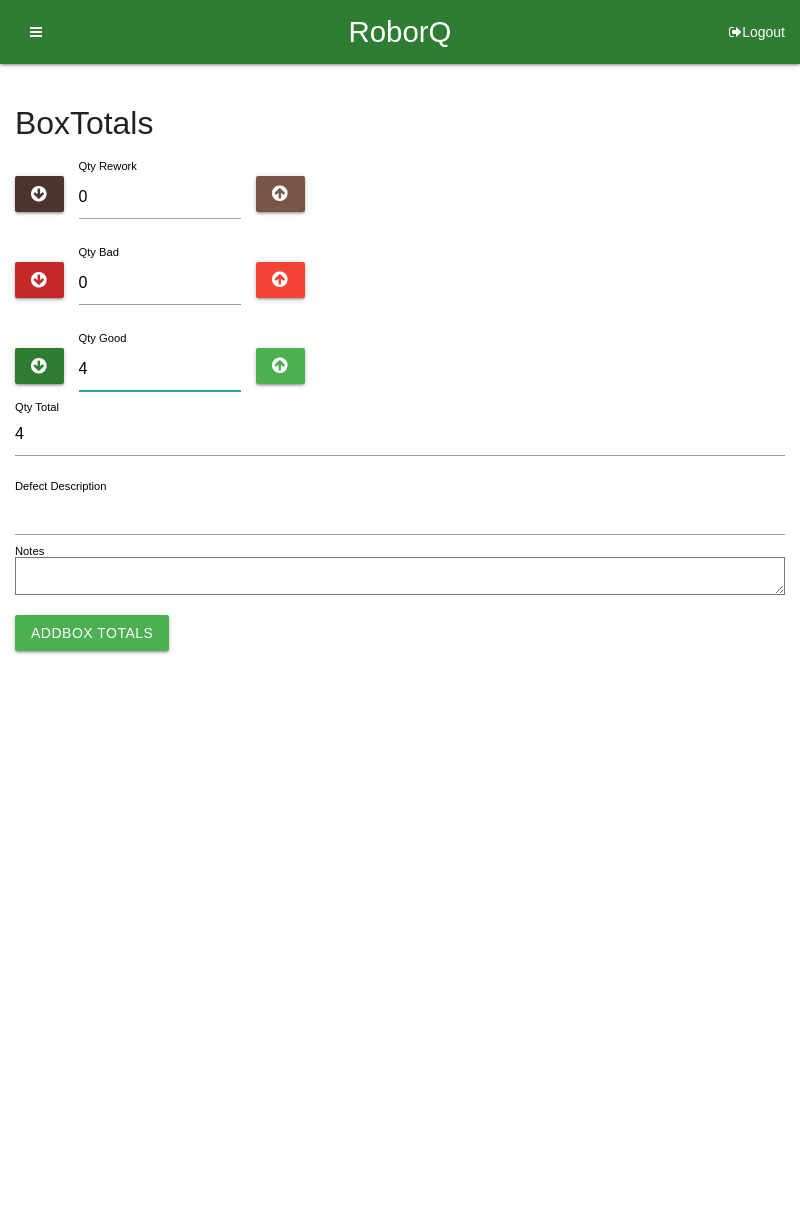 type on "0" 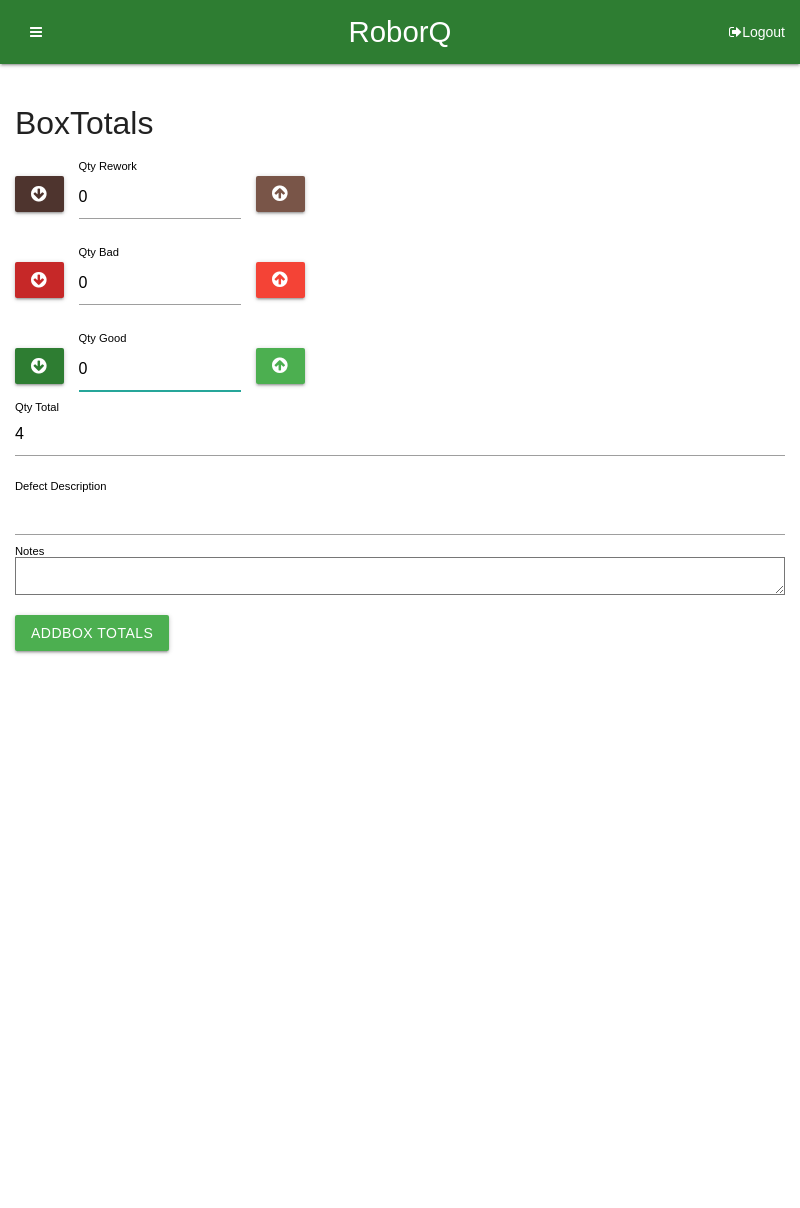 type on "0" 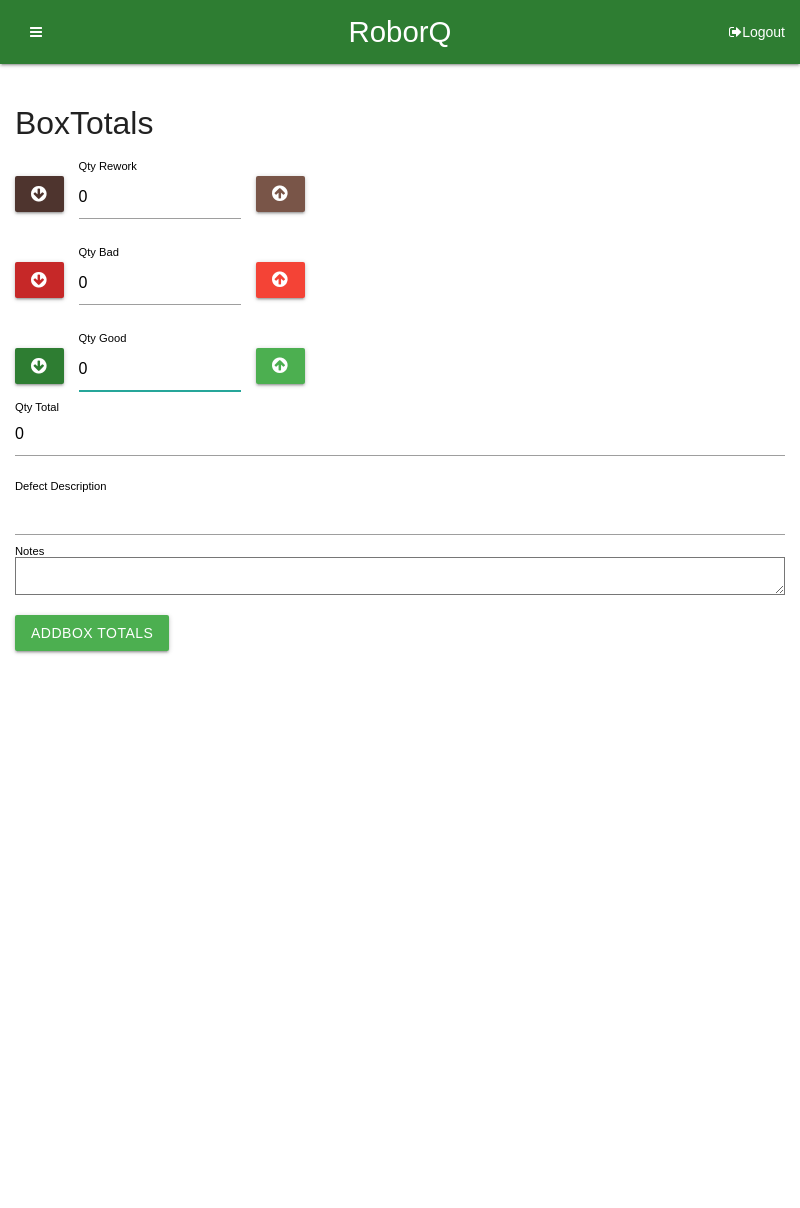 type on "8" 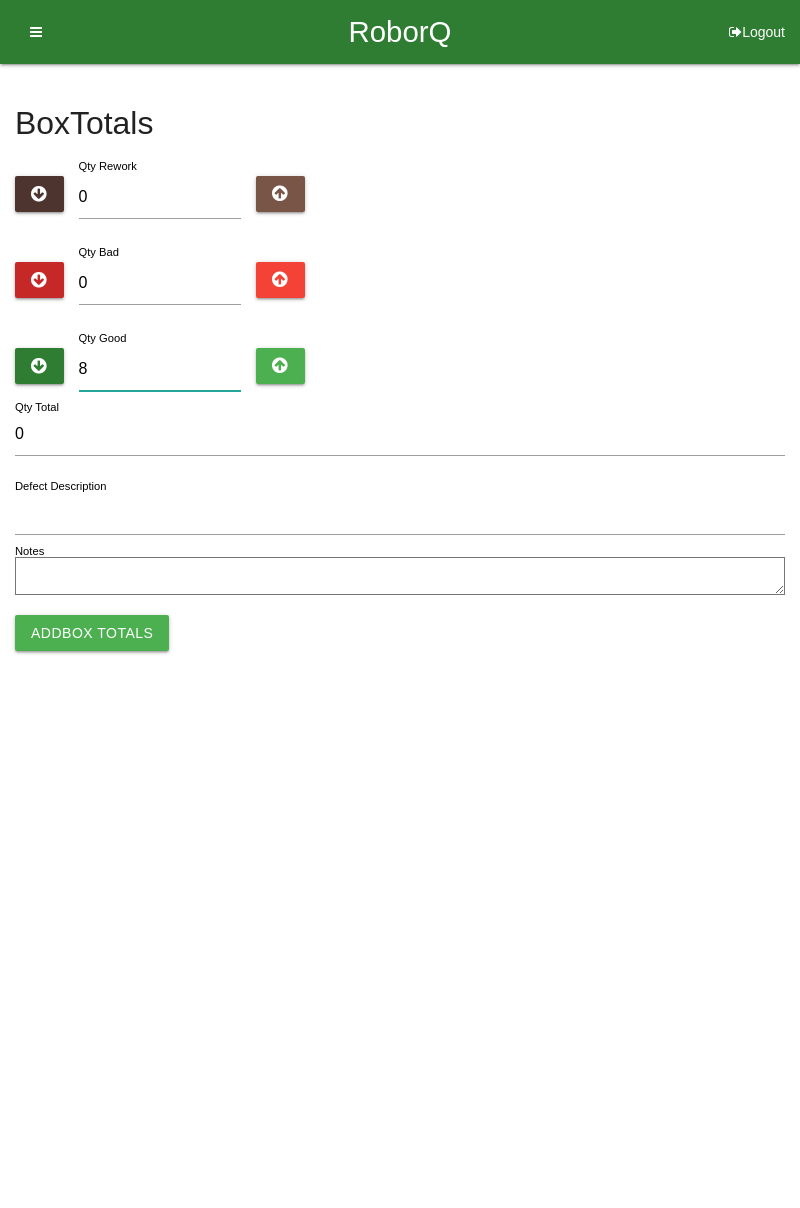 type on "8" 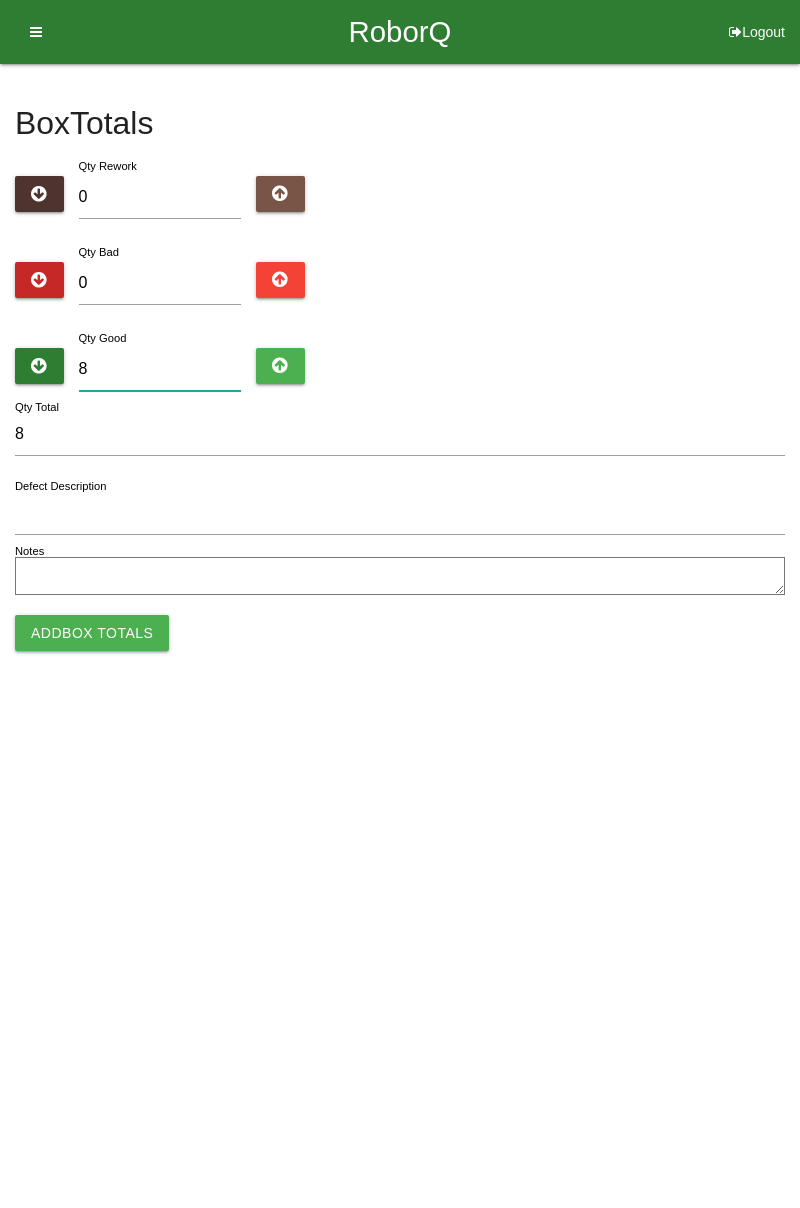 type on "84" 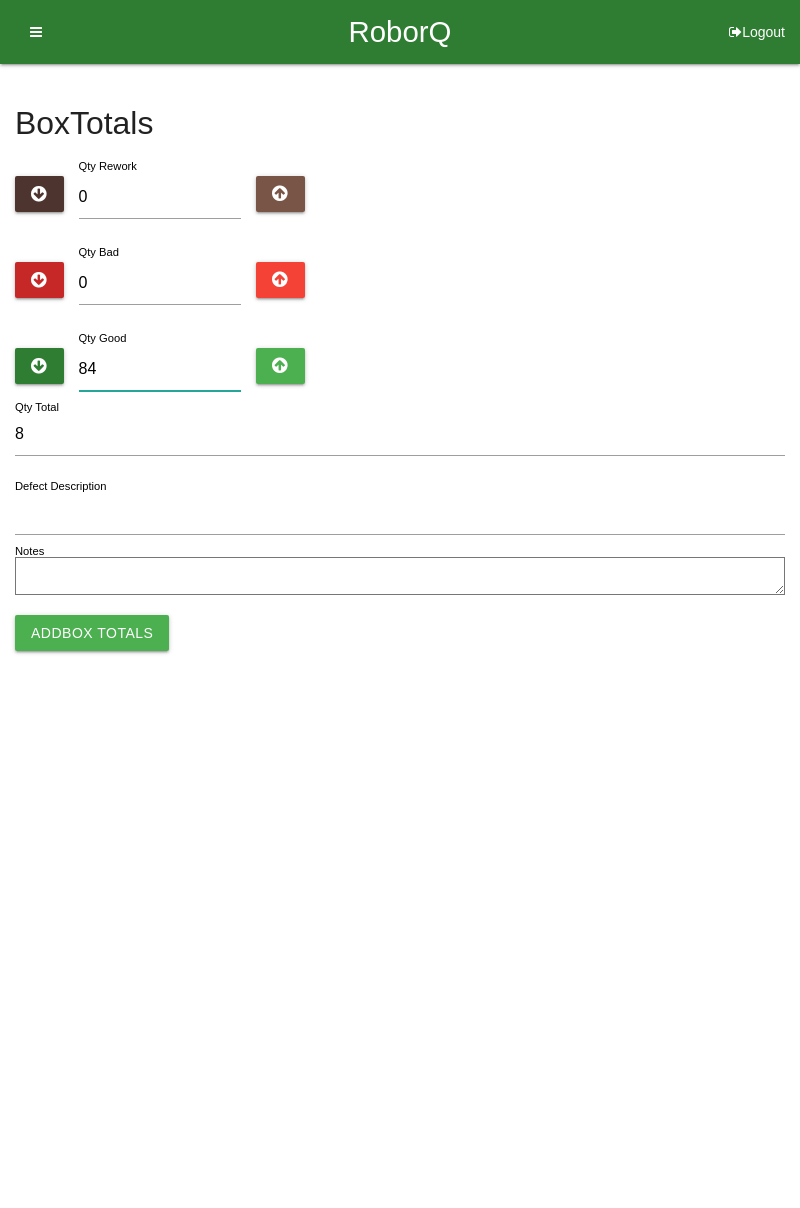 type on "84" 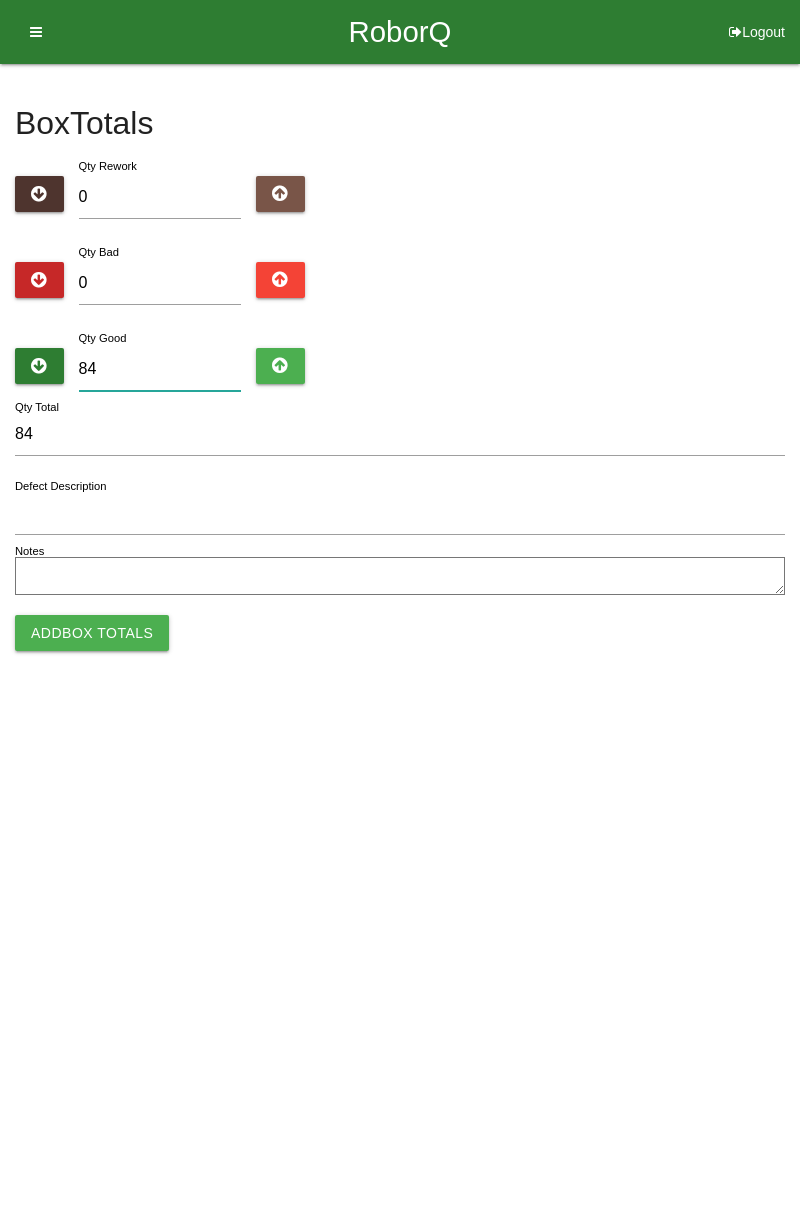 type on "84" 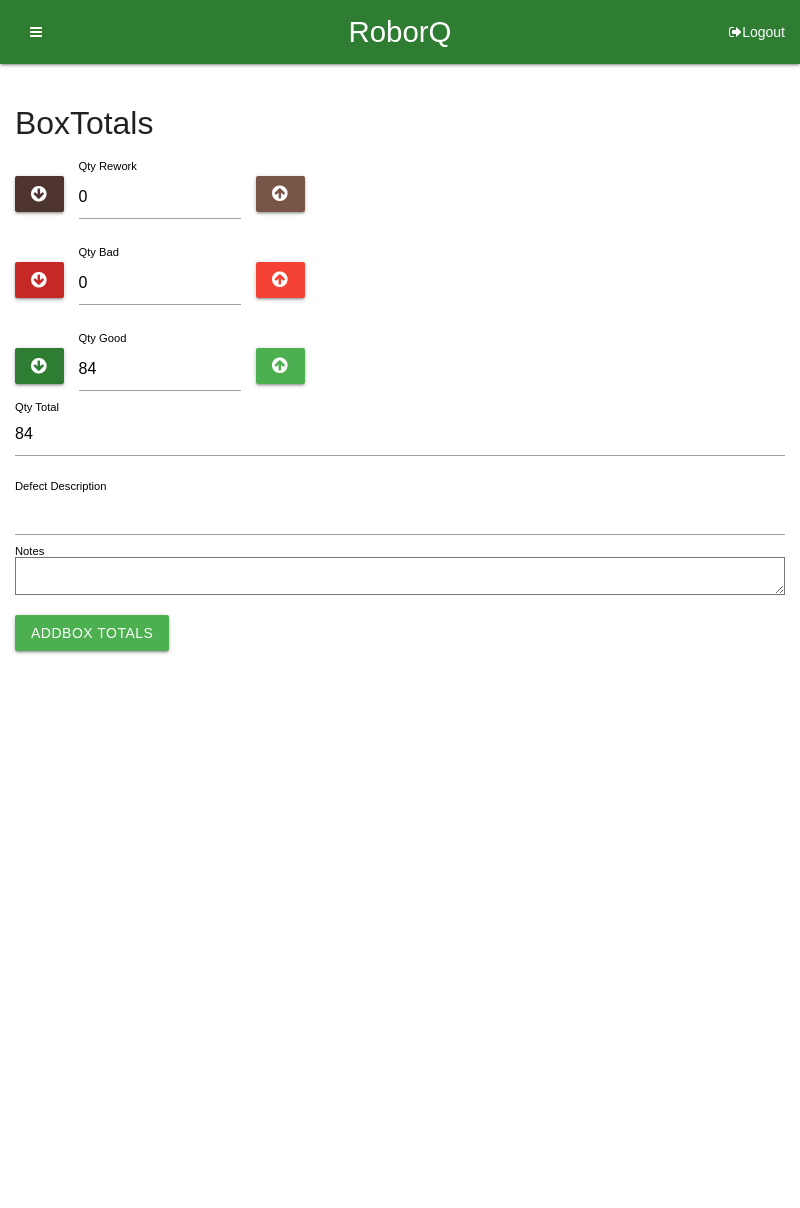 click on "RoborQ Logout [NAME] [LAST] Dashboard Profile Add Companions Work Instructions Knowledge Base Box Totals Translate Weight Weight unit: Rework Weight Bad Weight Good Weight 0 Total Weight Save Qty Rework 0 Qty Bad 0 Qty Good 84 84 Qty Total Defect Description Notes Add Box Totals" at bounding box center (400, 350) 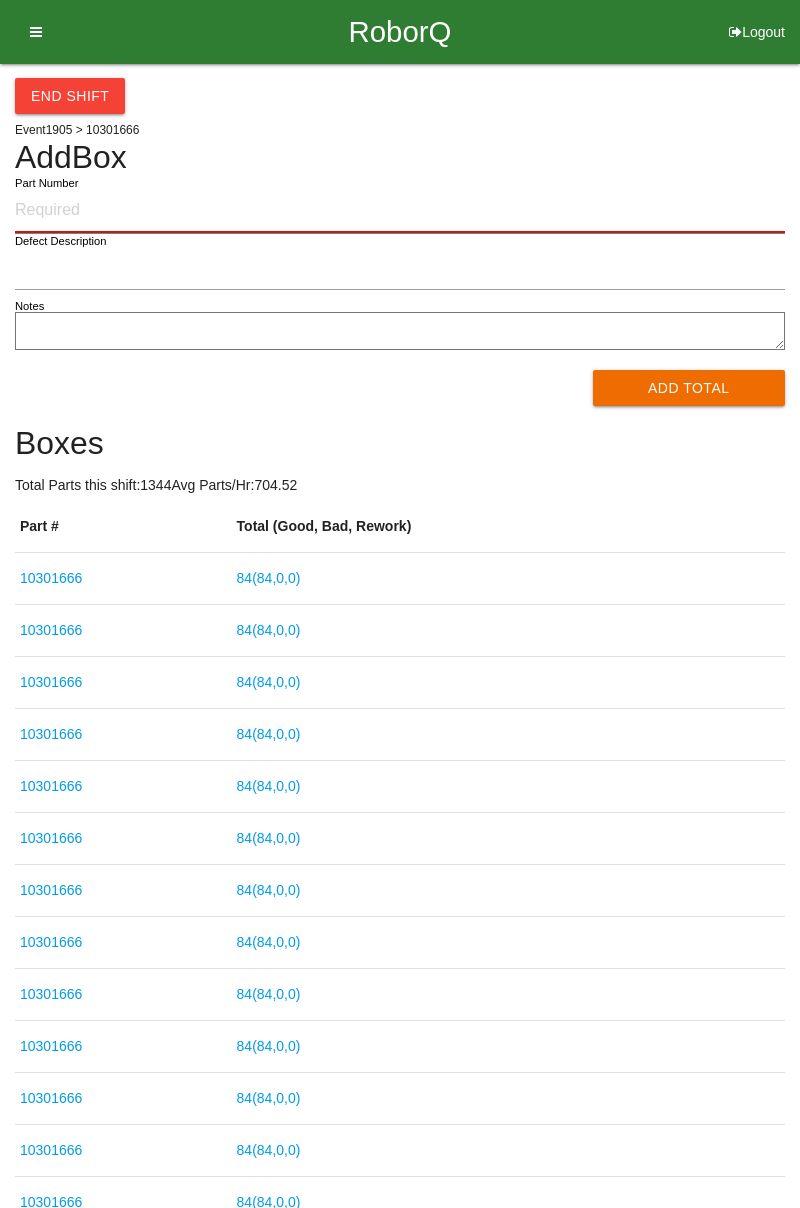 paste on "10301666" 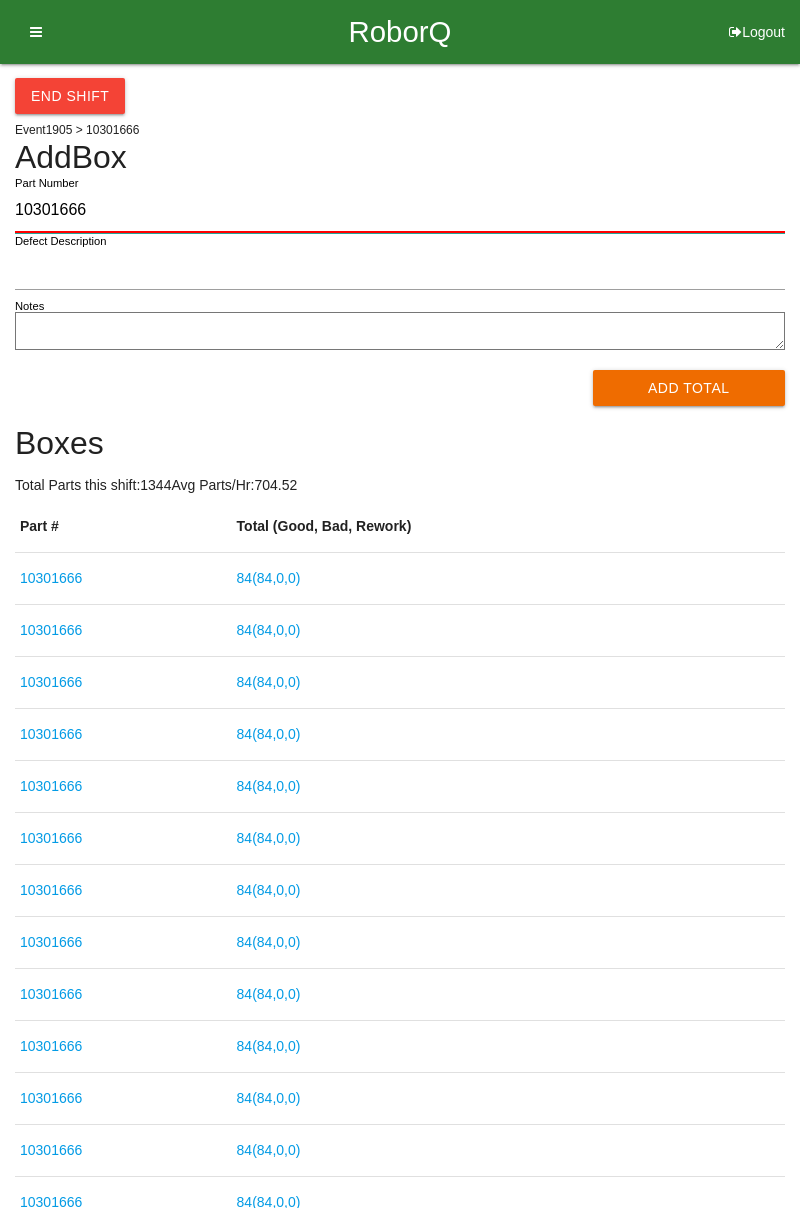type on "10301666" 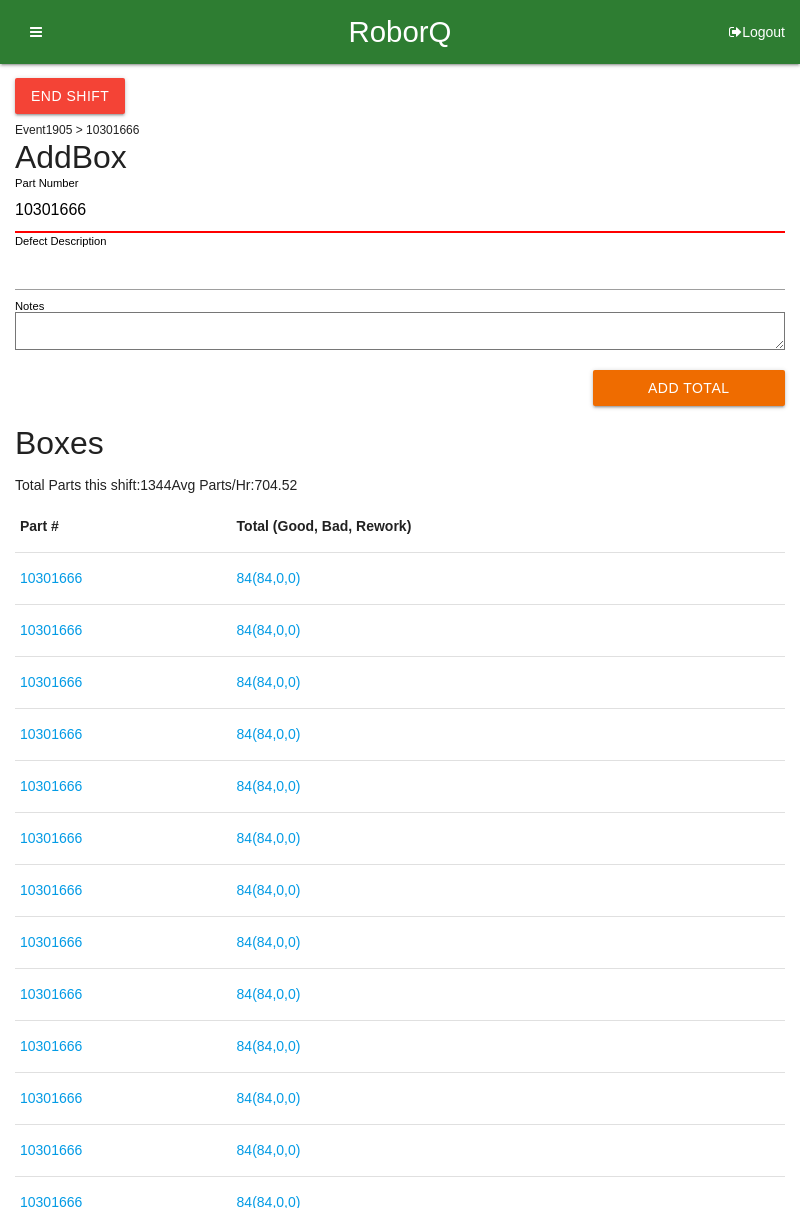 click on "Add Total" at bounding box center (689, 388) 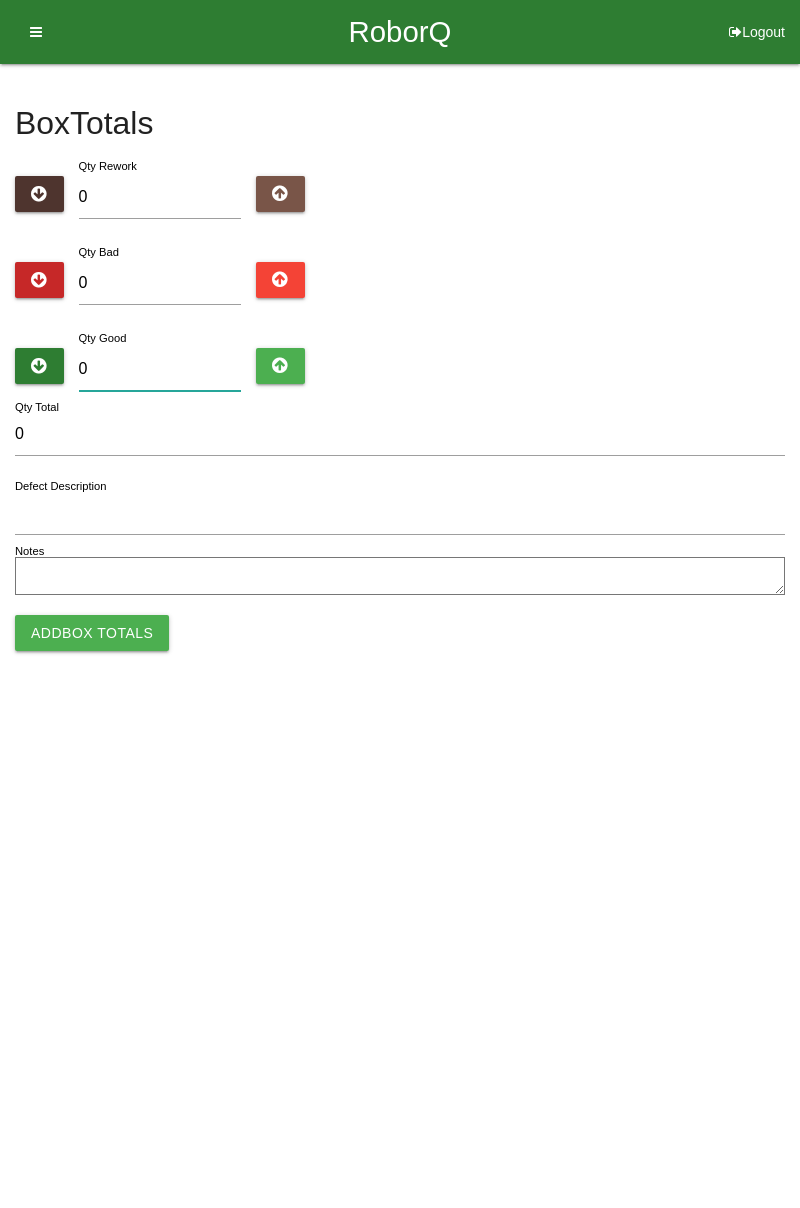 click on "0" at bounding box center [160, 369] 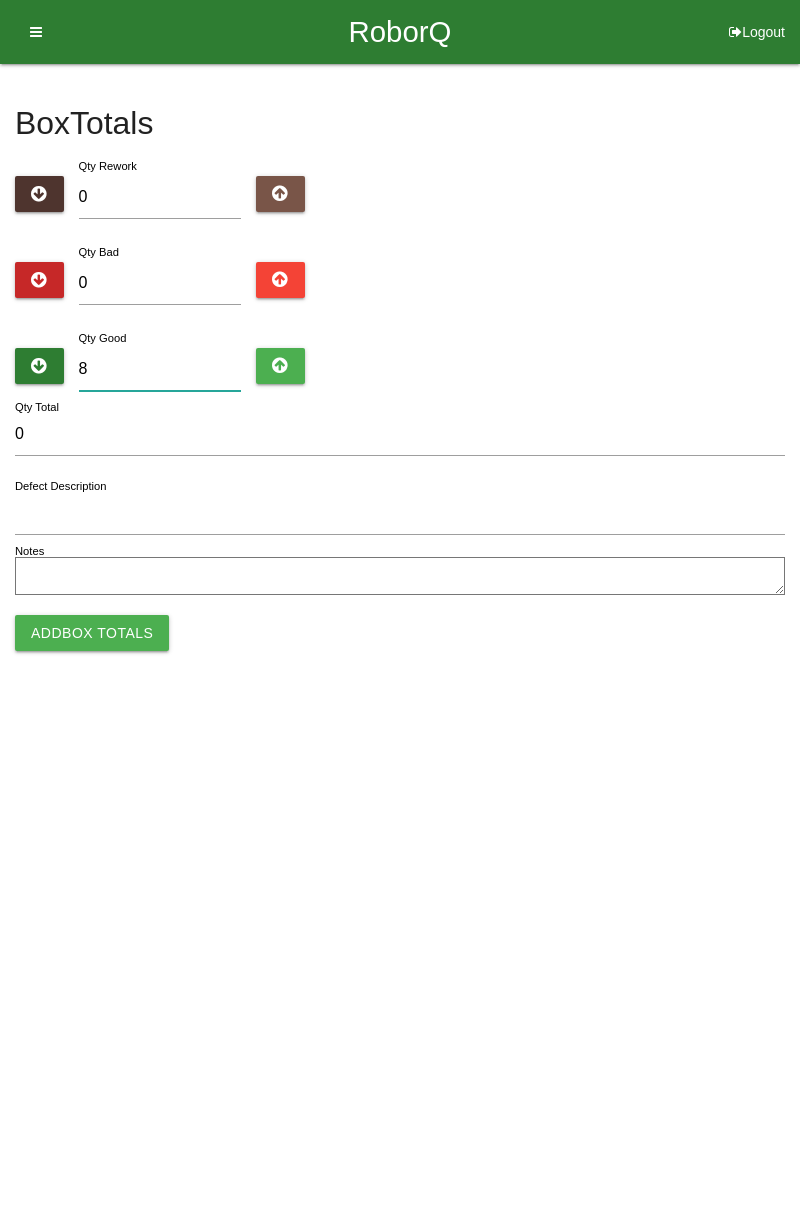type on "8" 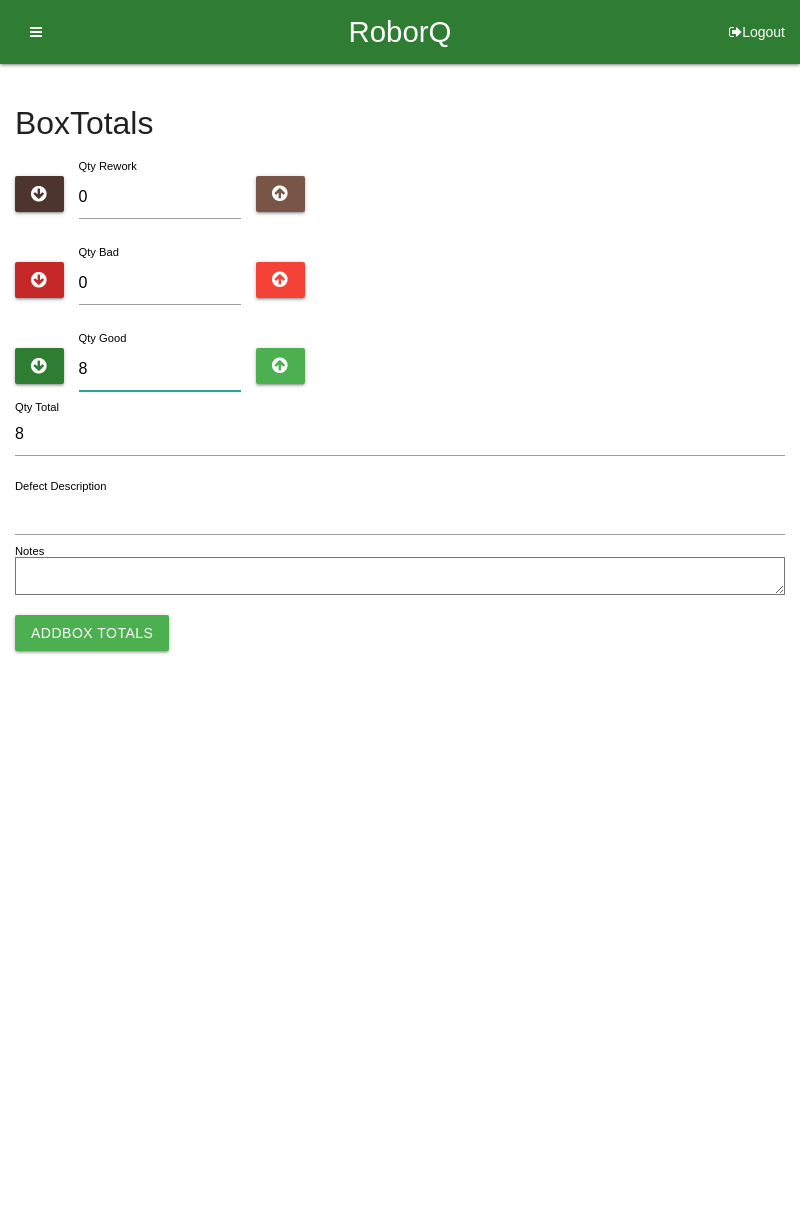 type on "84" 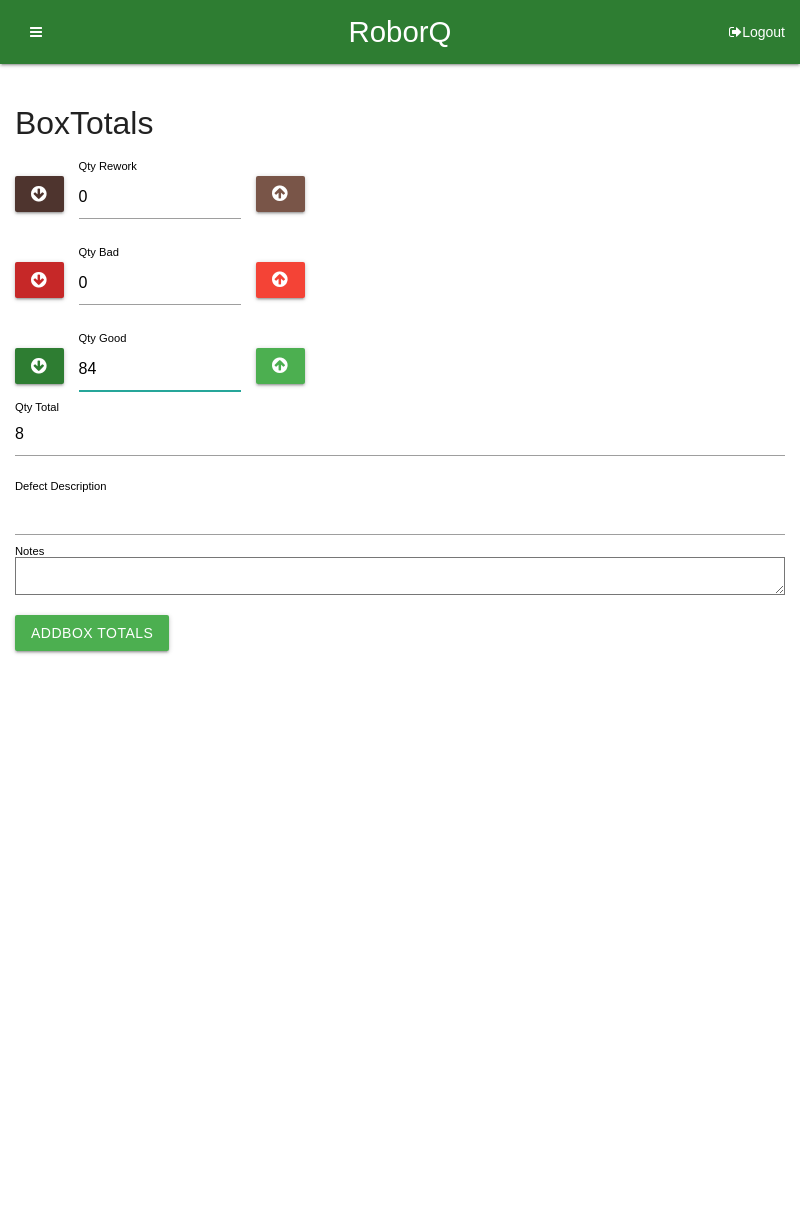 type on "84" 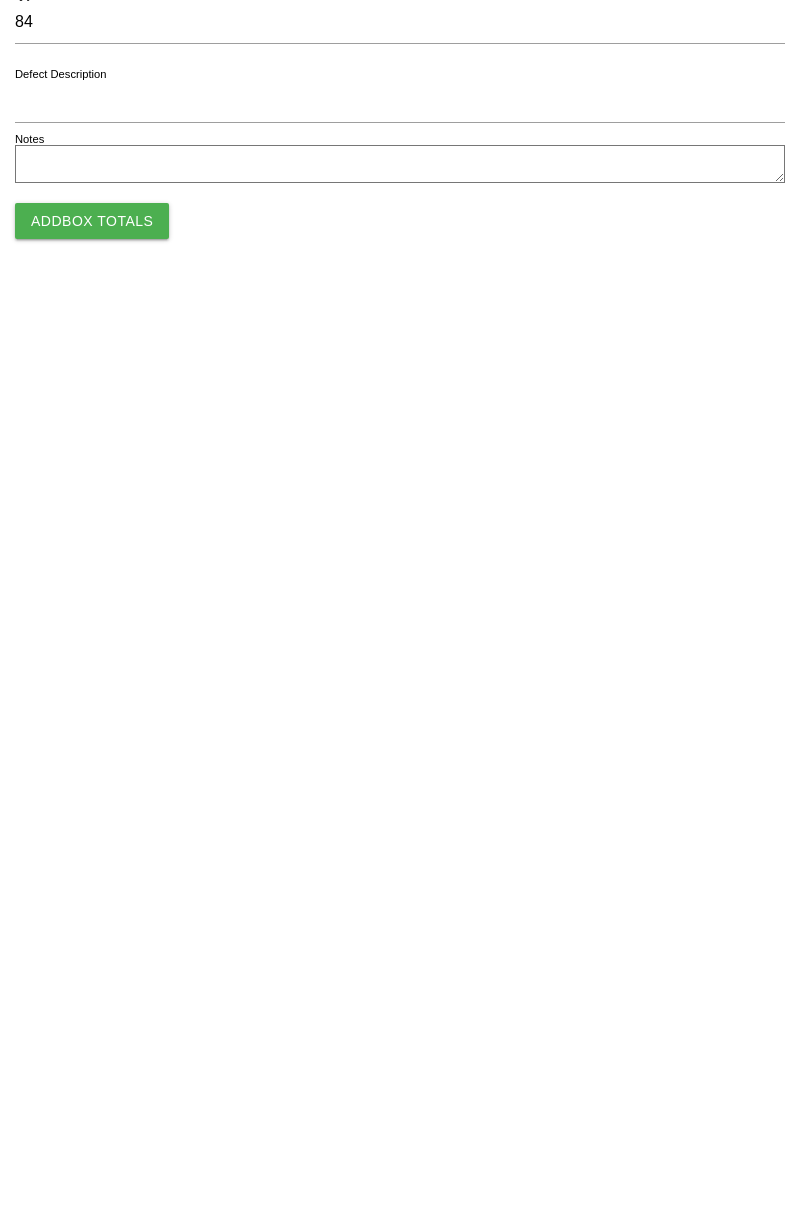 type on "84" 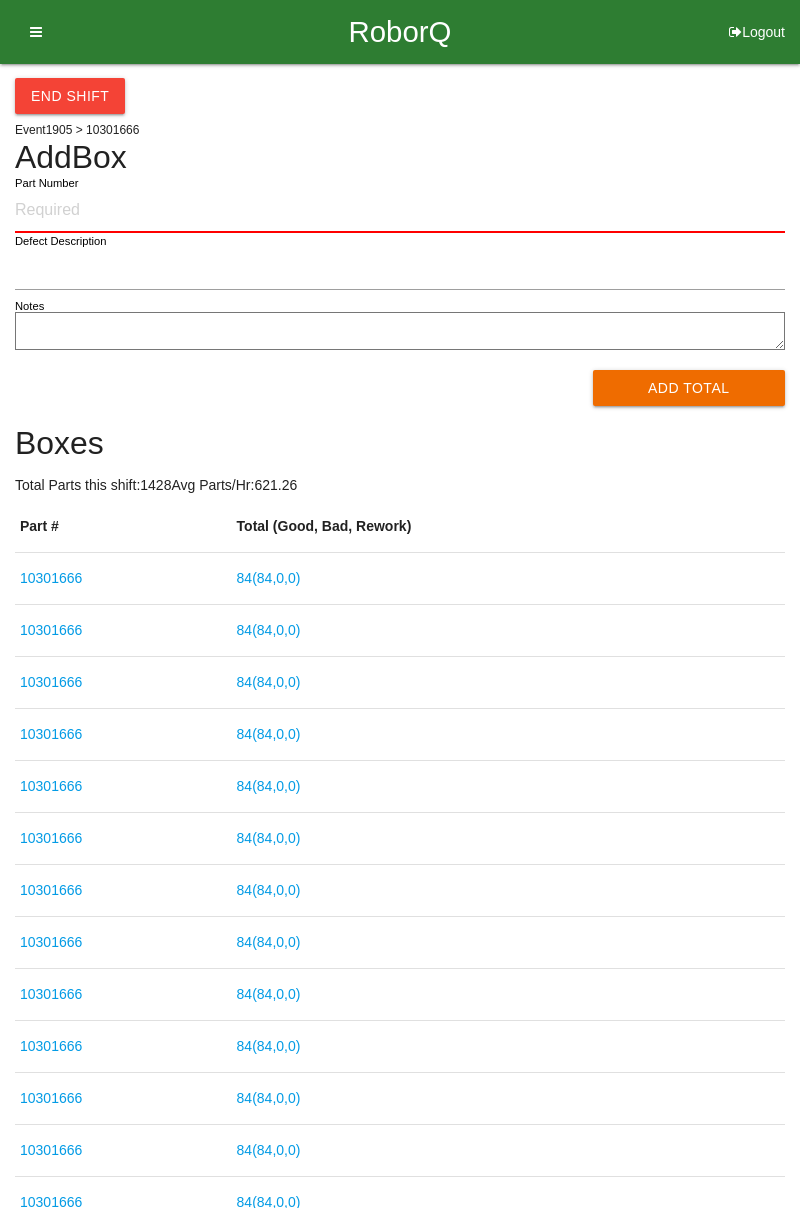 click on "End Shift" at bounding box center (70, 96) 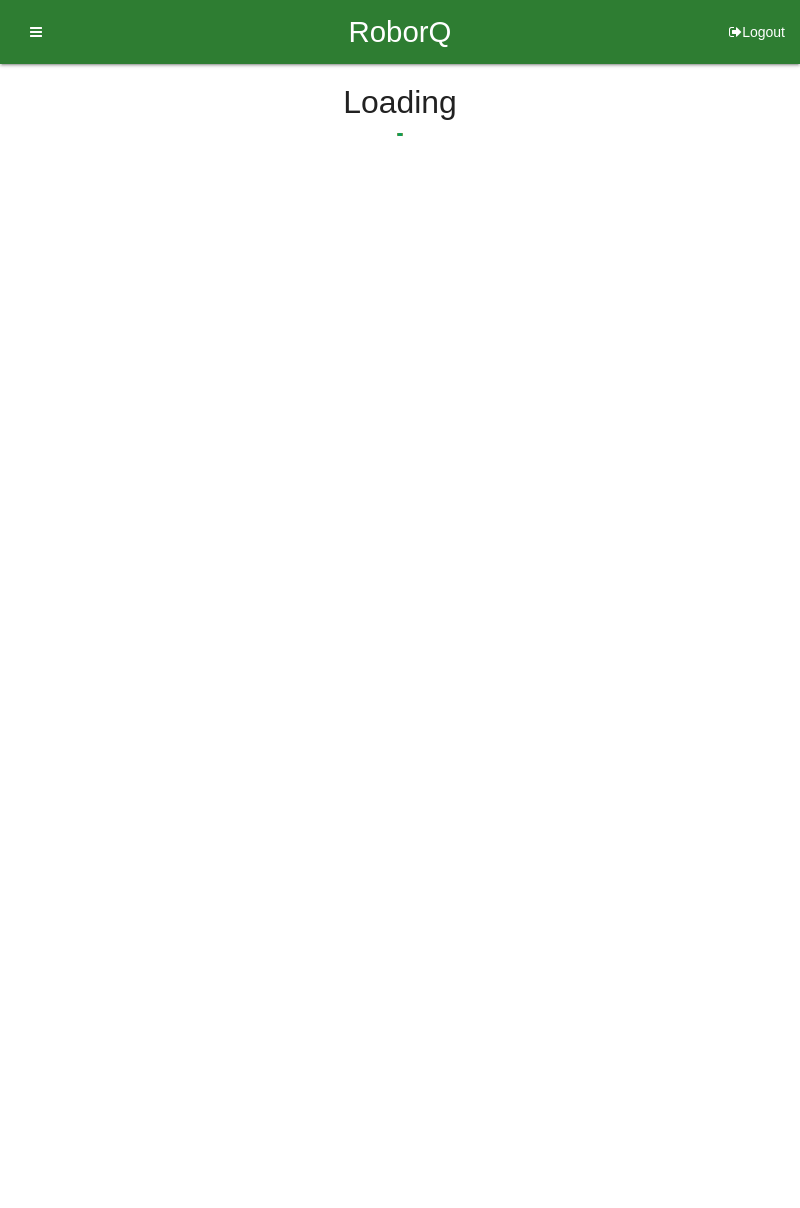 select on "3" 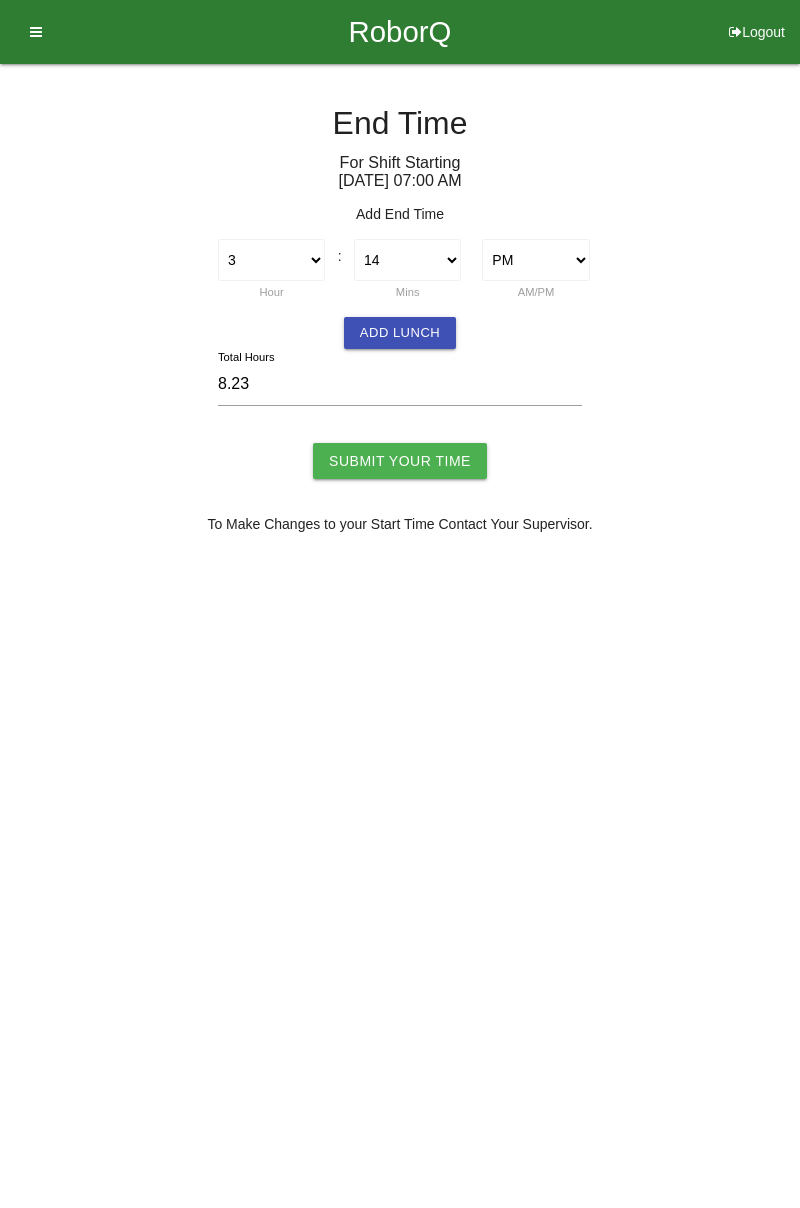 click on "Submit Your Time" at bounding box center (400, 461) 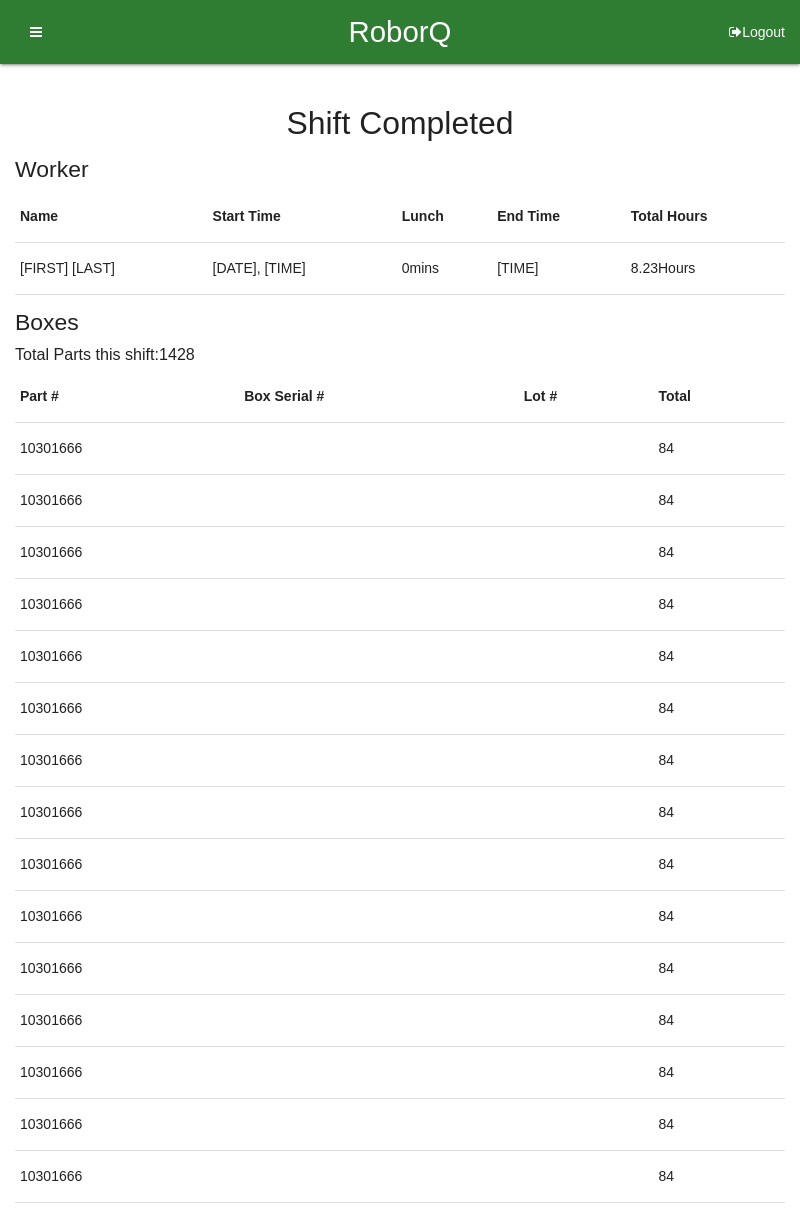click on "Logout" at bounding box center [757, 7] 